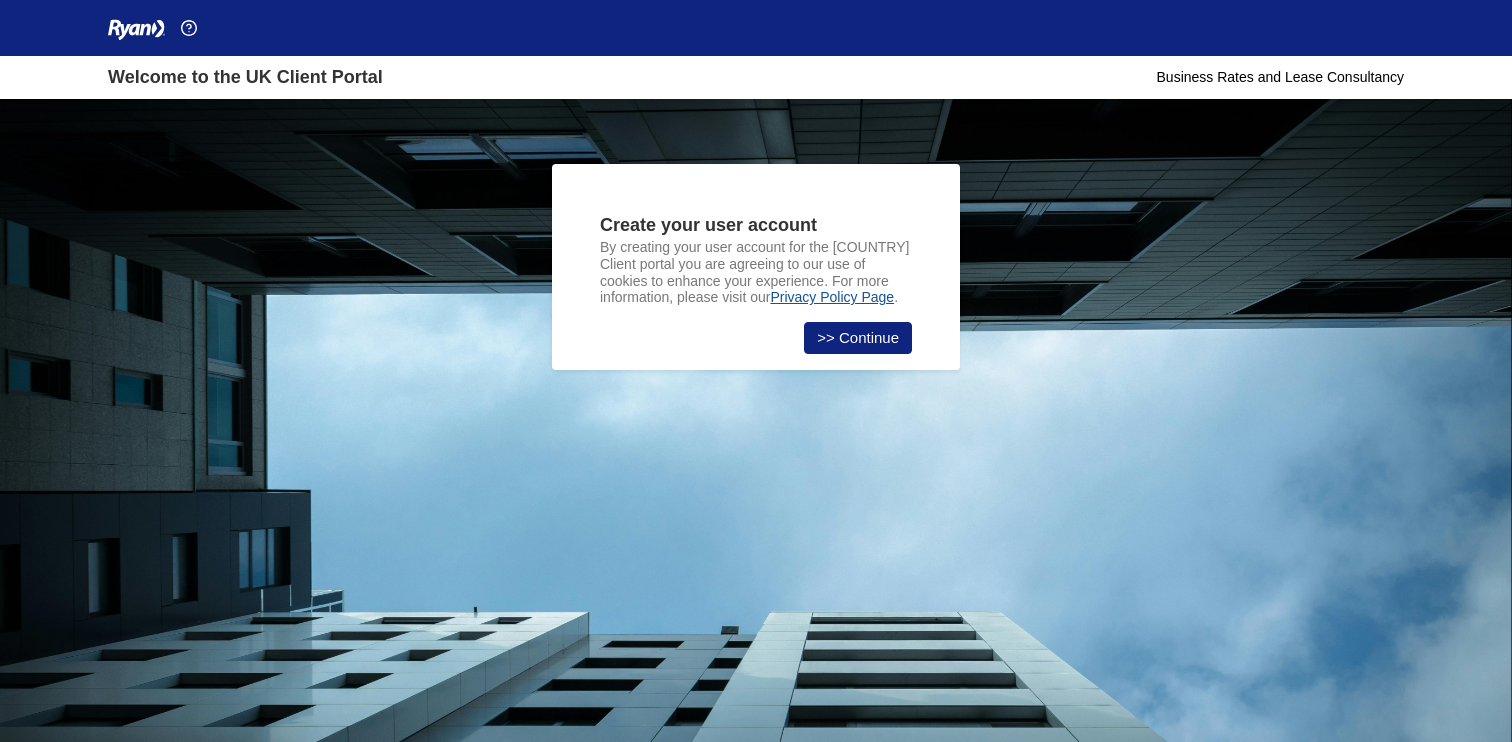 scroll, scrollTop: 0, scrollLeft: 0, axis: both 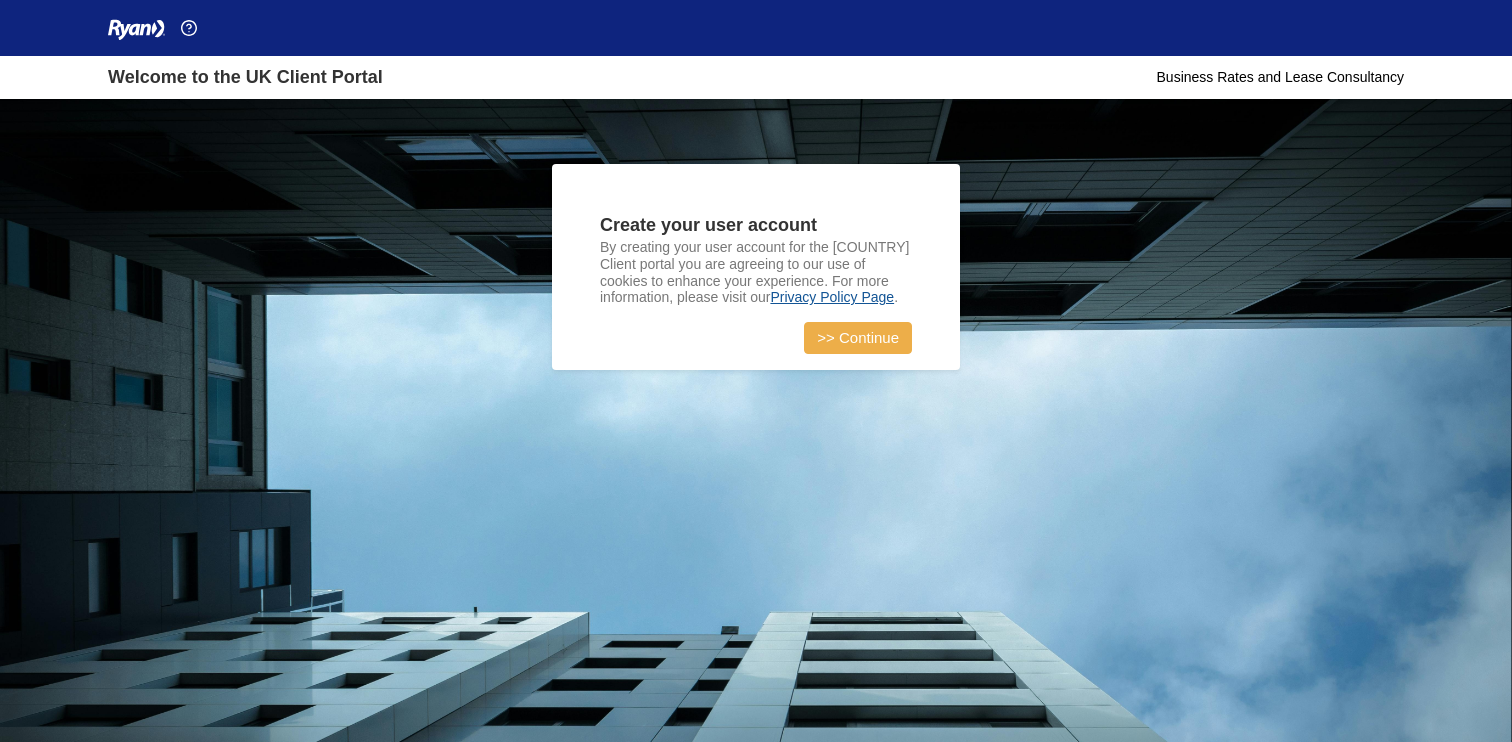 click on ">> Continue" at bounding box center (858, 338) 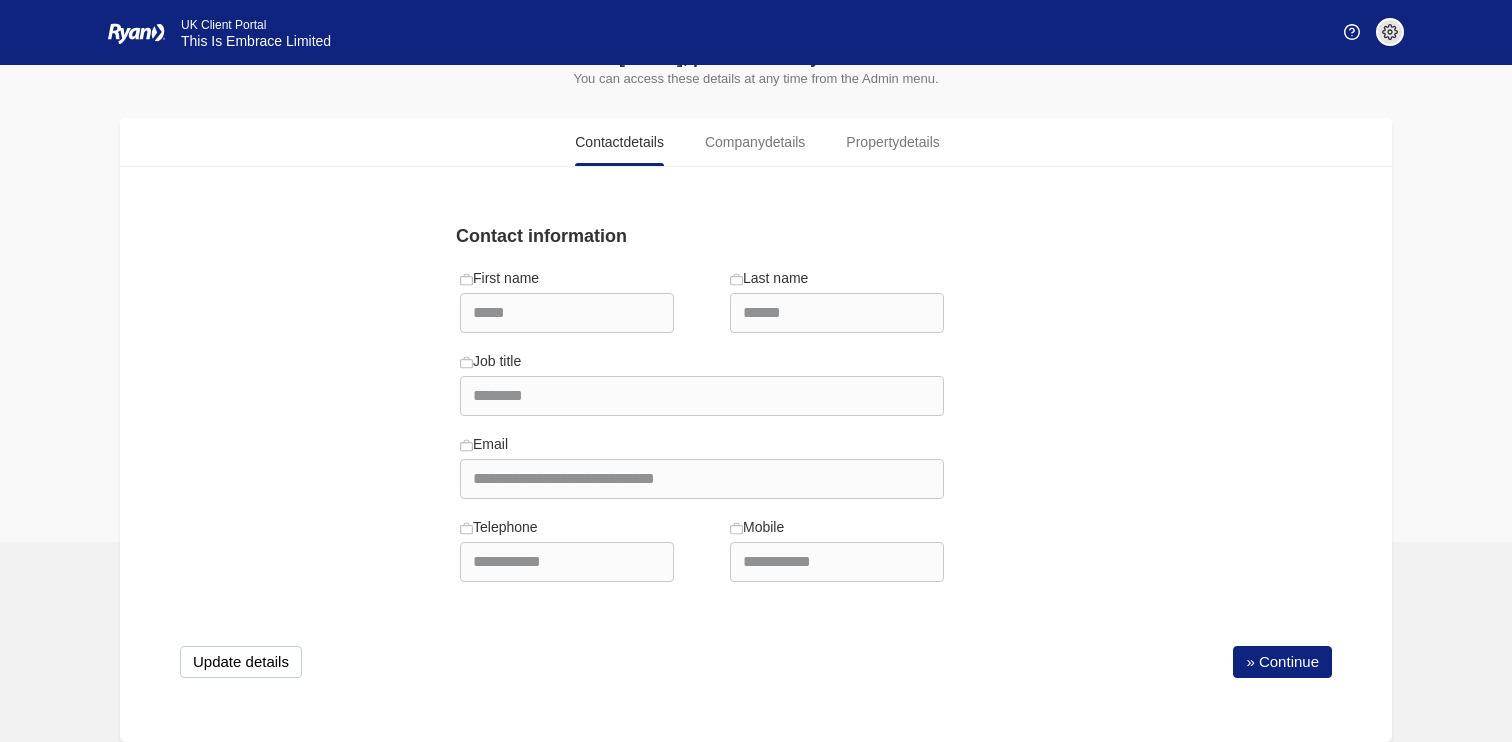scroll, scrollTop: 76, scrollLeft: 0, axis: vertical 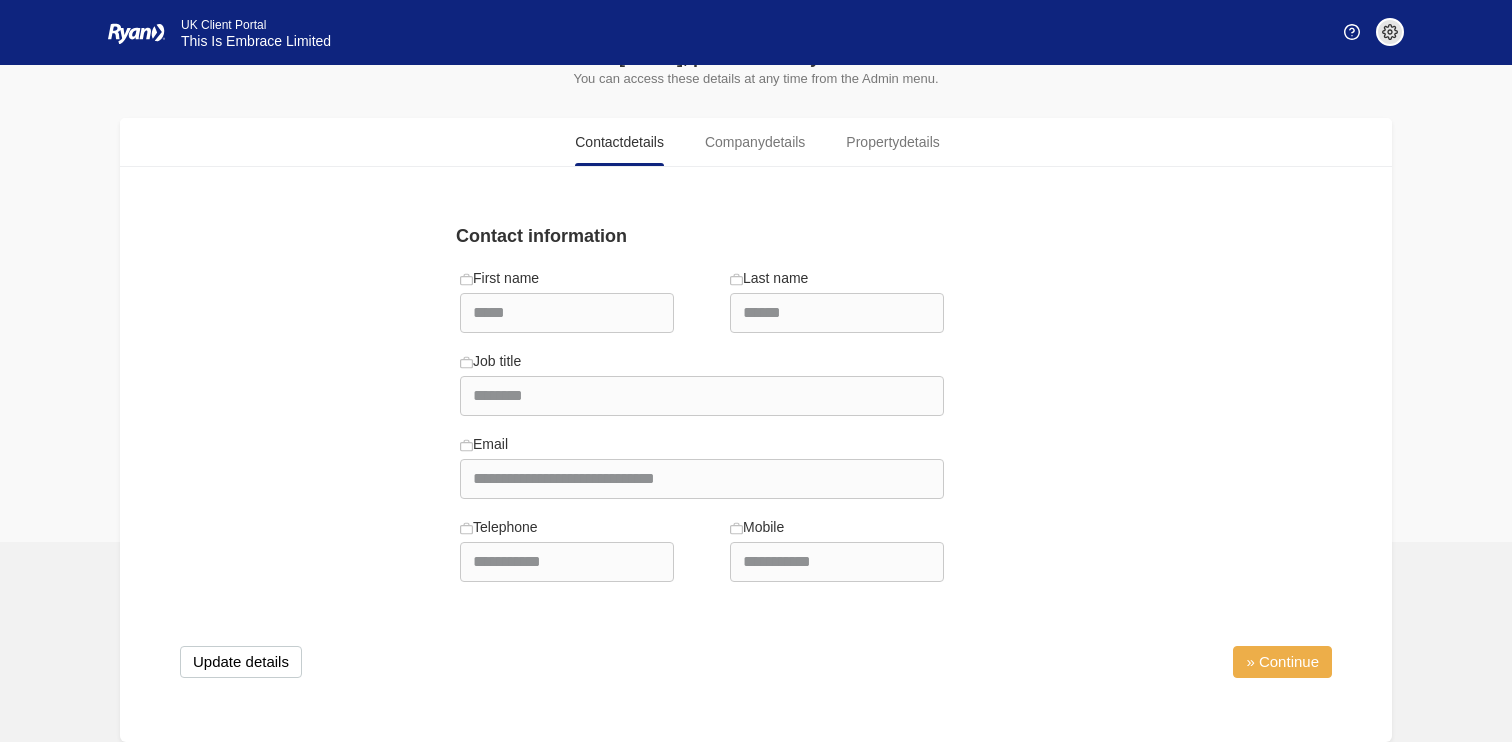 click on "» Continue" at bounding box center [1282, 662] 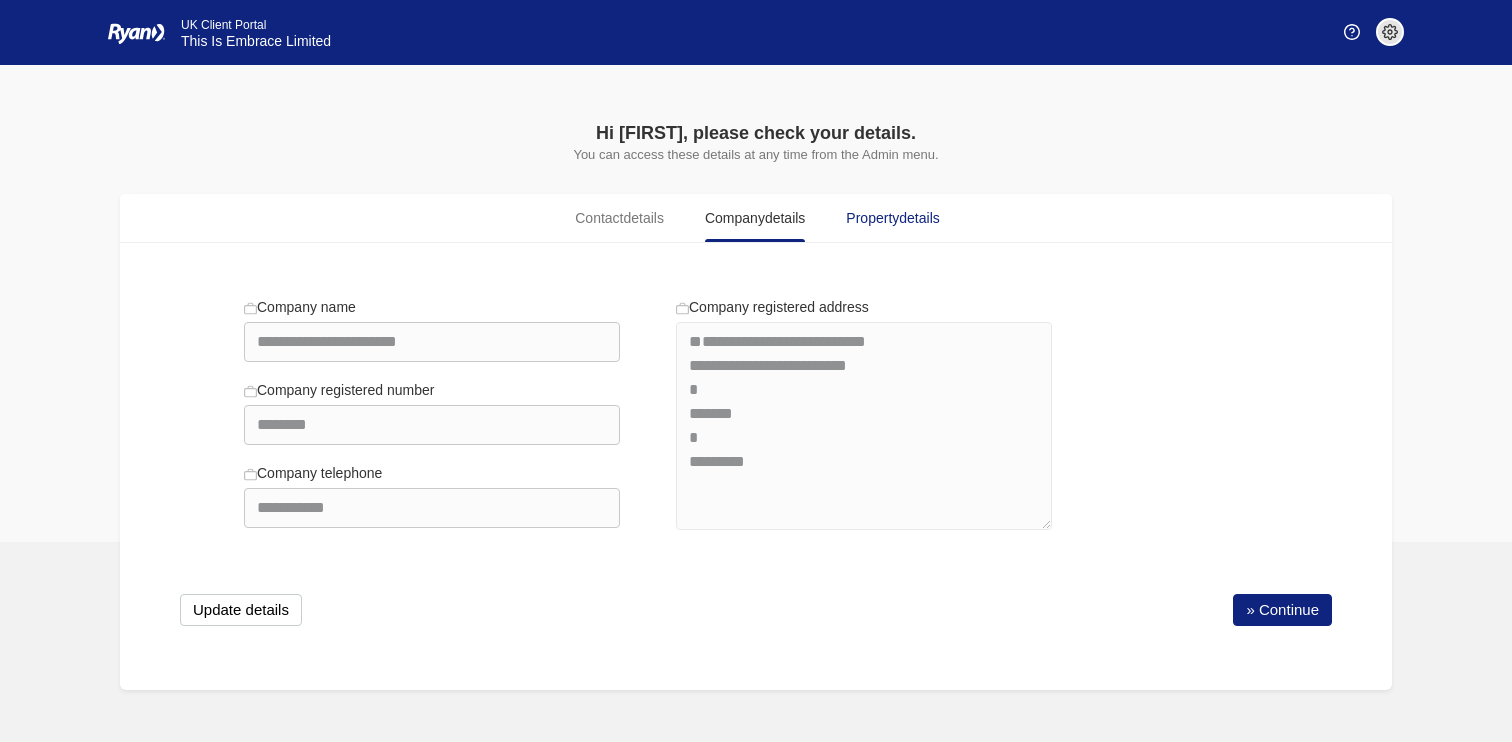 click on "Property  details" at bounding box center [892, 218] 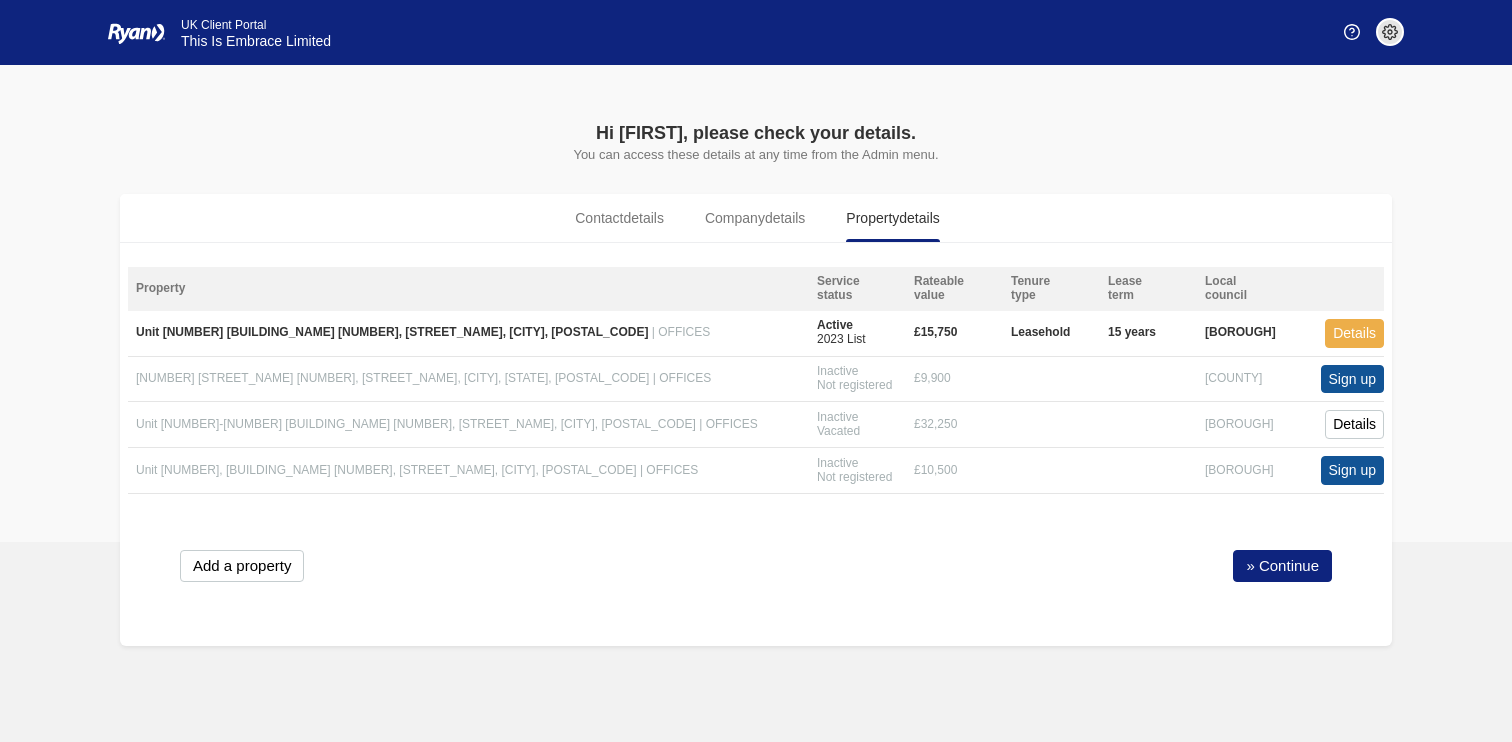 click on "Details" at bounding box center (1354, 333) 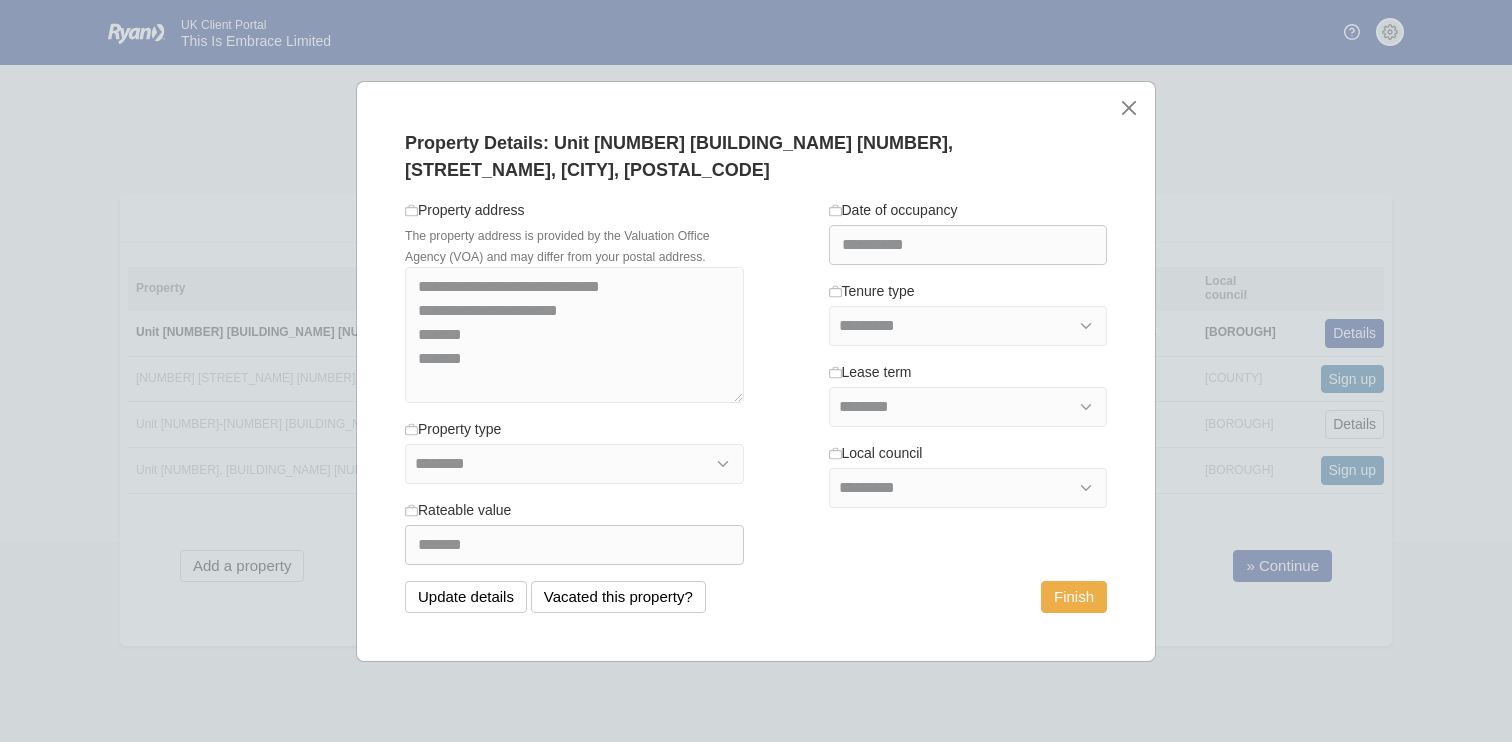 click on "Finish" at bounding box center (1074, 597) 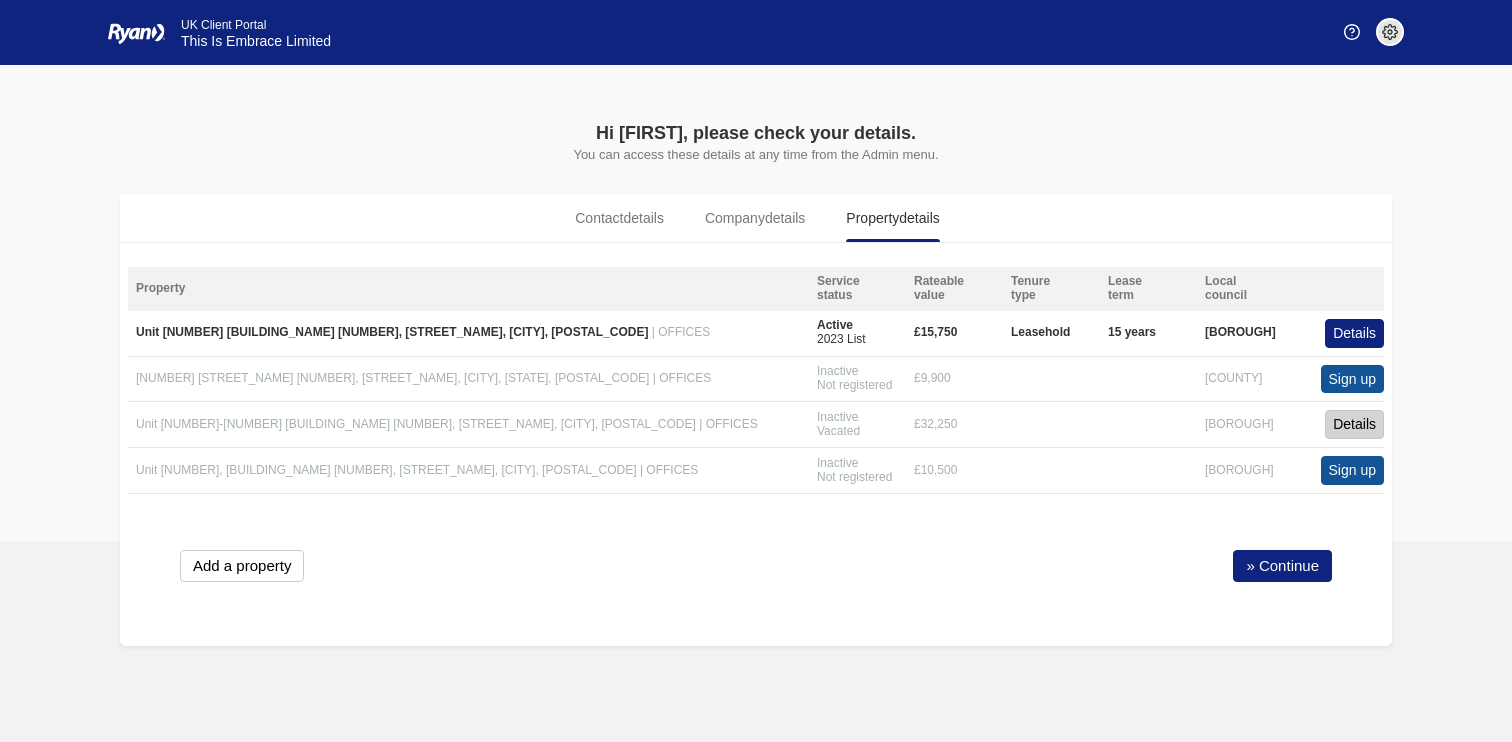 click on "Details" at bounding box center [1354, 424] 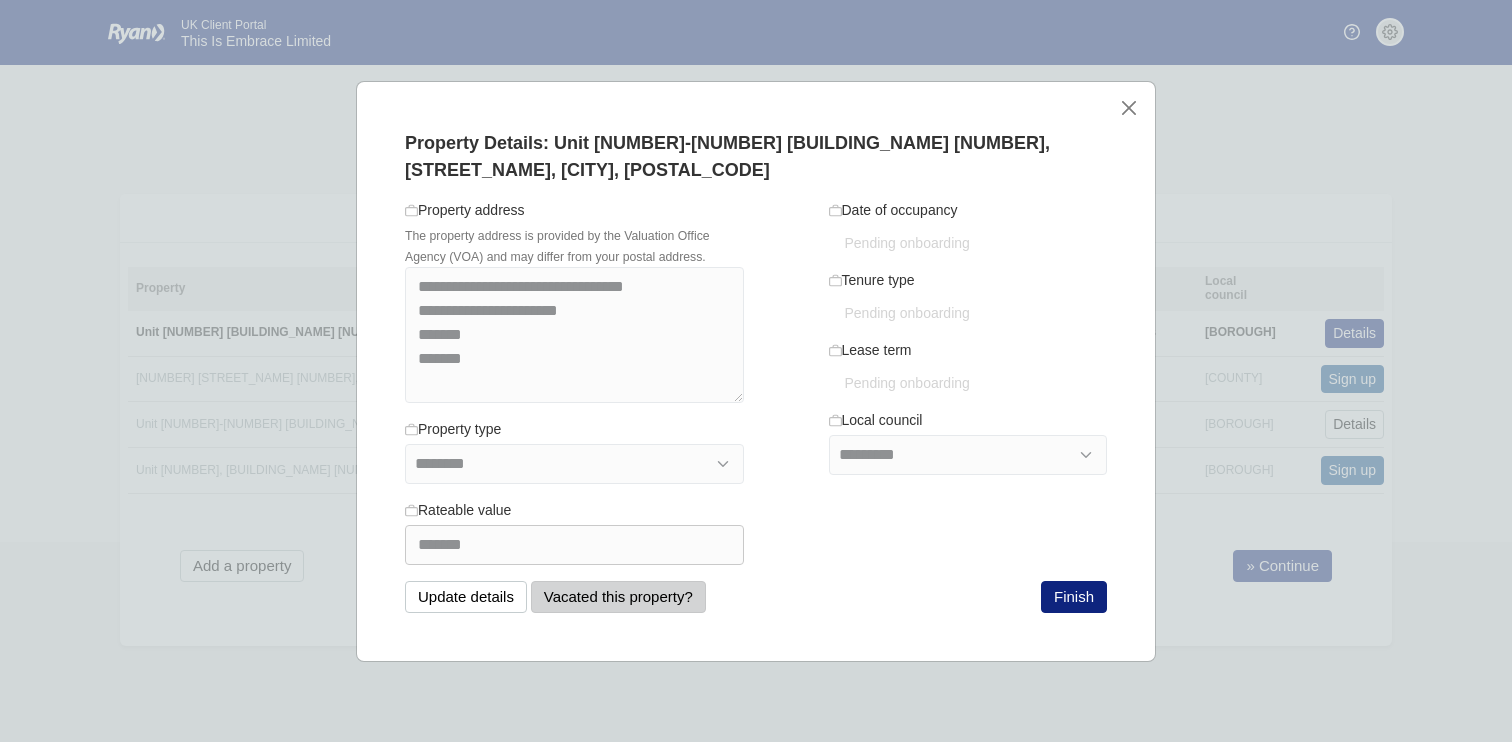 click on "Vacated this property?" at bounding box center [618, 597] 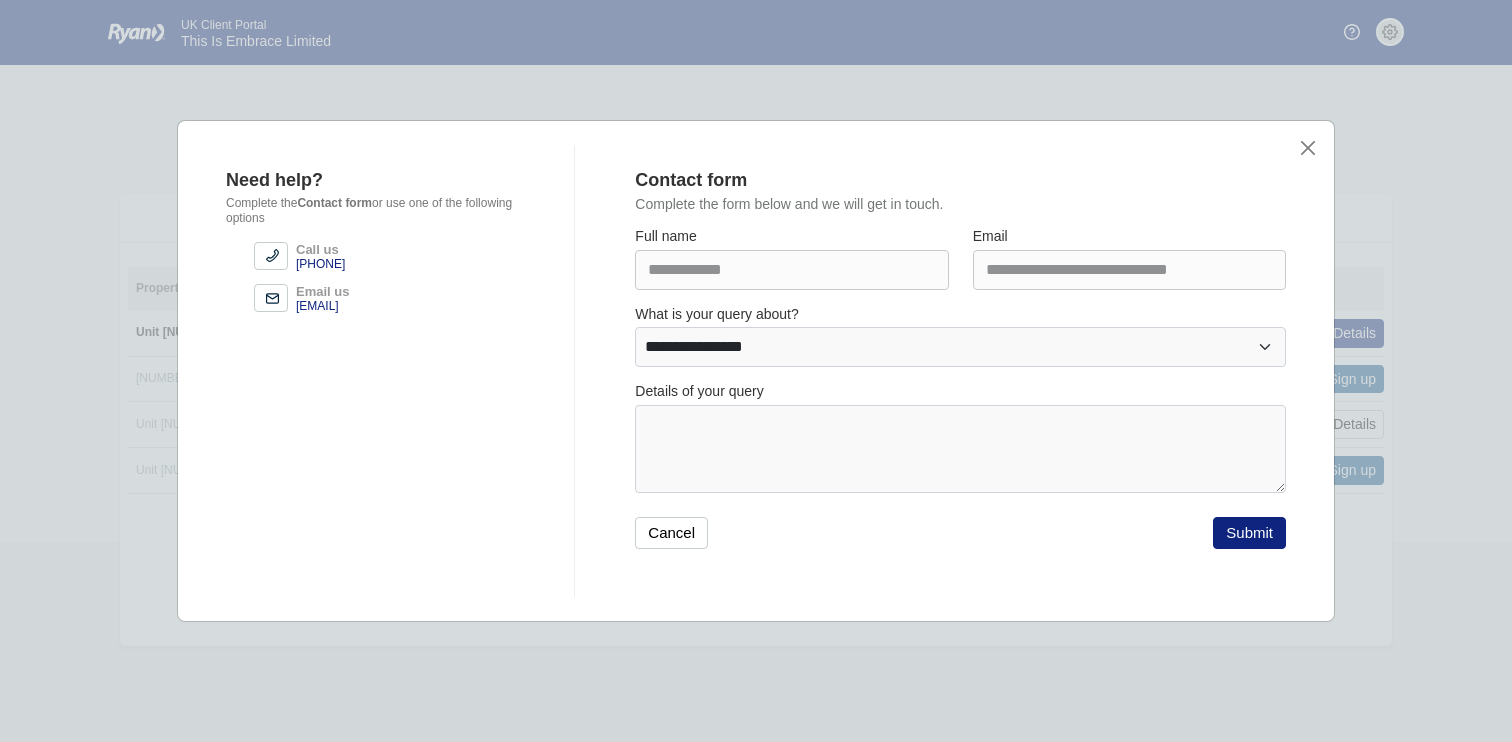 click on "Contact form
Complete the form below and we will get in touch.
Full name
[FIRST] [LAST]
Email
[EMAIL]
What is your query about?
[TEXT]
[TEXT]
[TEXT]
[TEXT]
[TEXT]
[TEXT]
[TEXT]
[TEXT]" at bounding box center (960, 371) 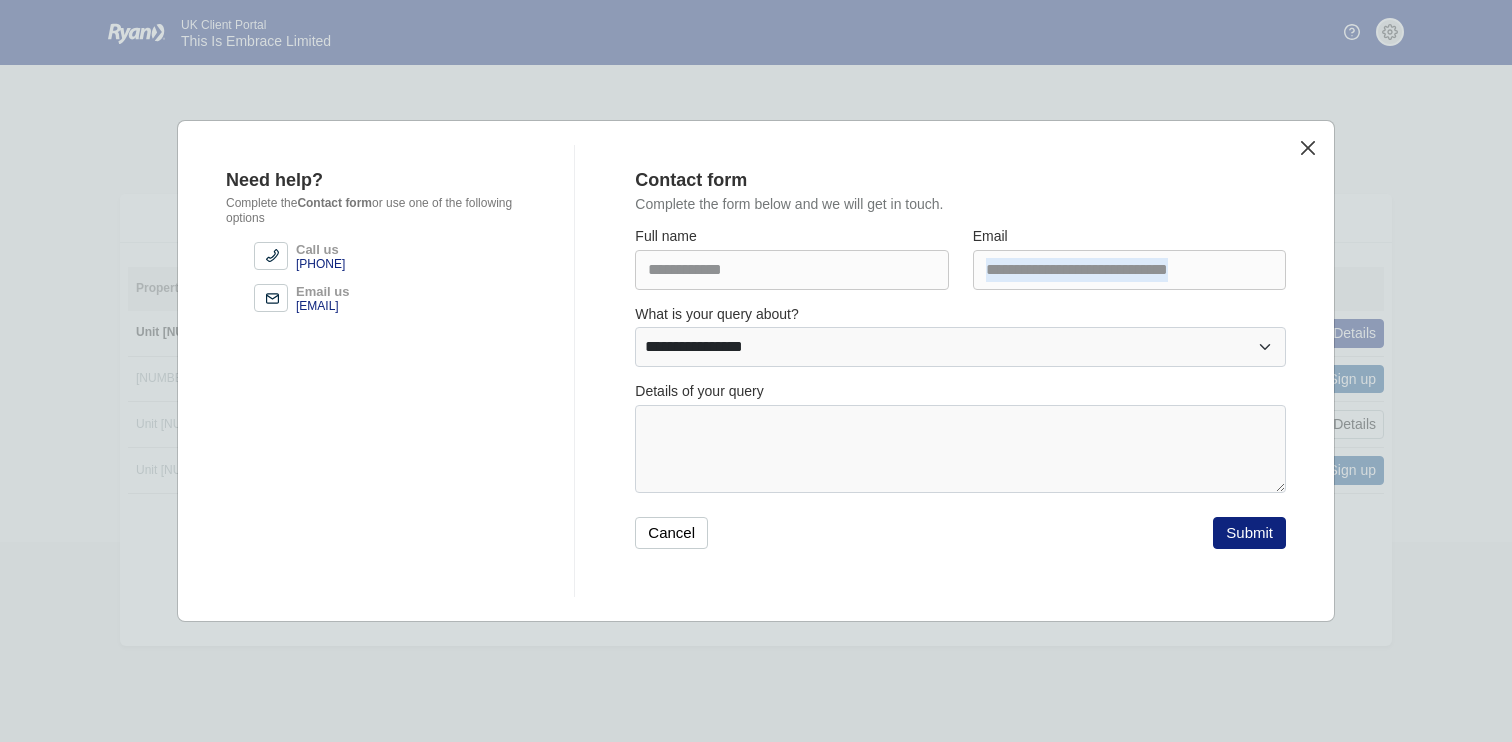 click at bounding box center [1307, 147] 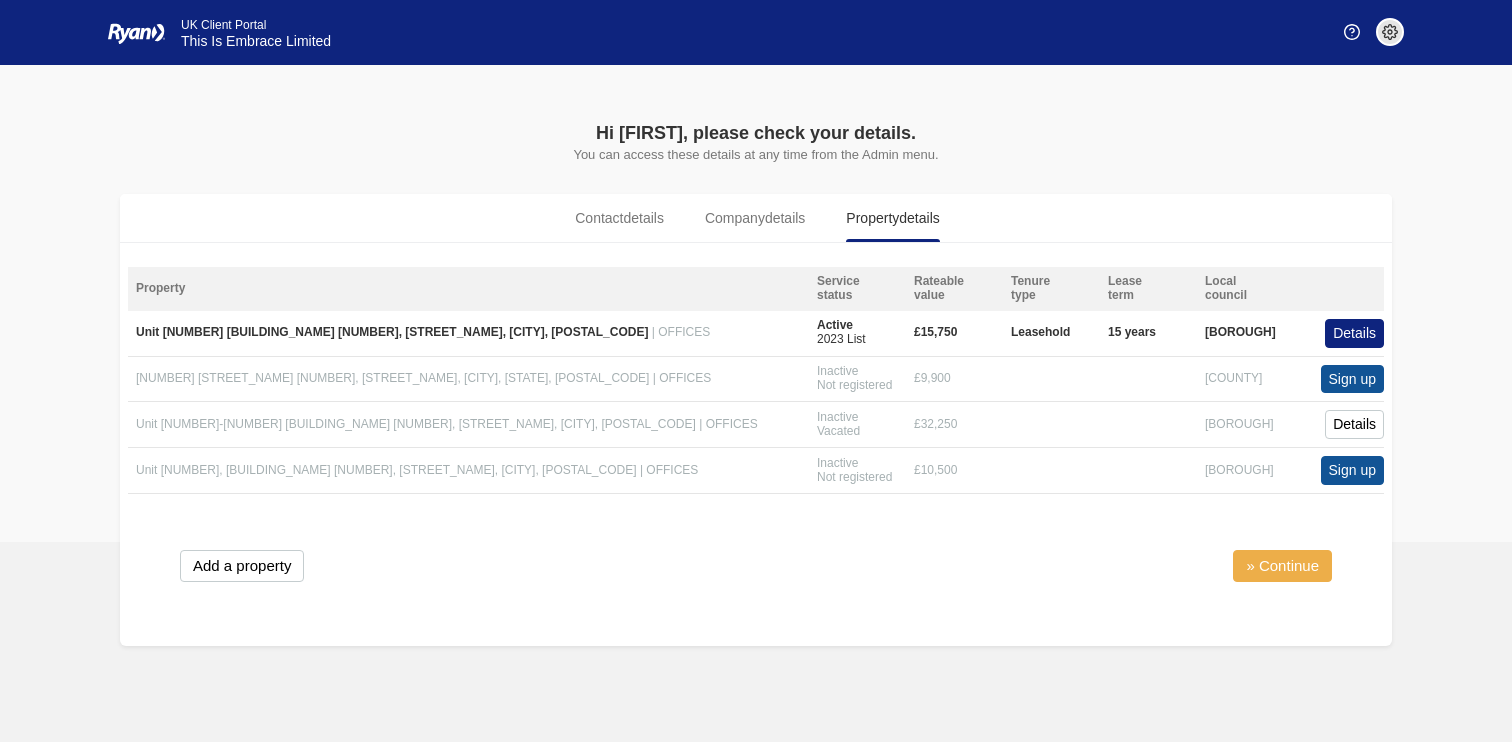 click on "» Continue" at bounding box center [1282, 566] 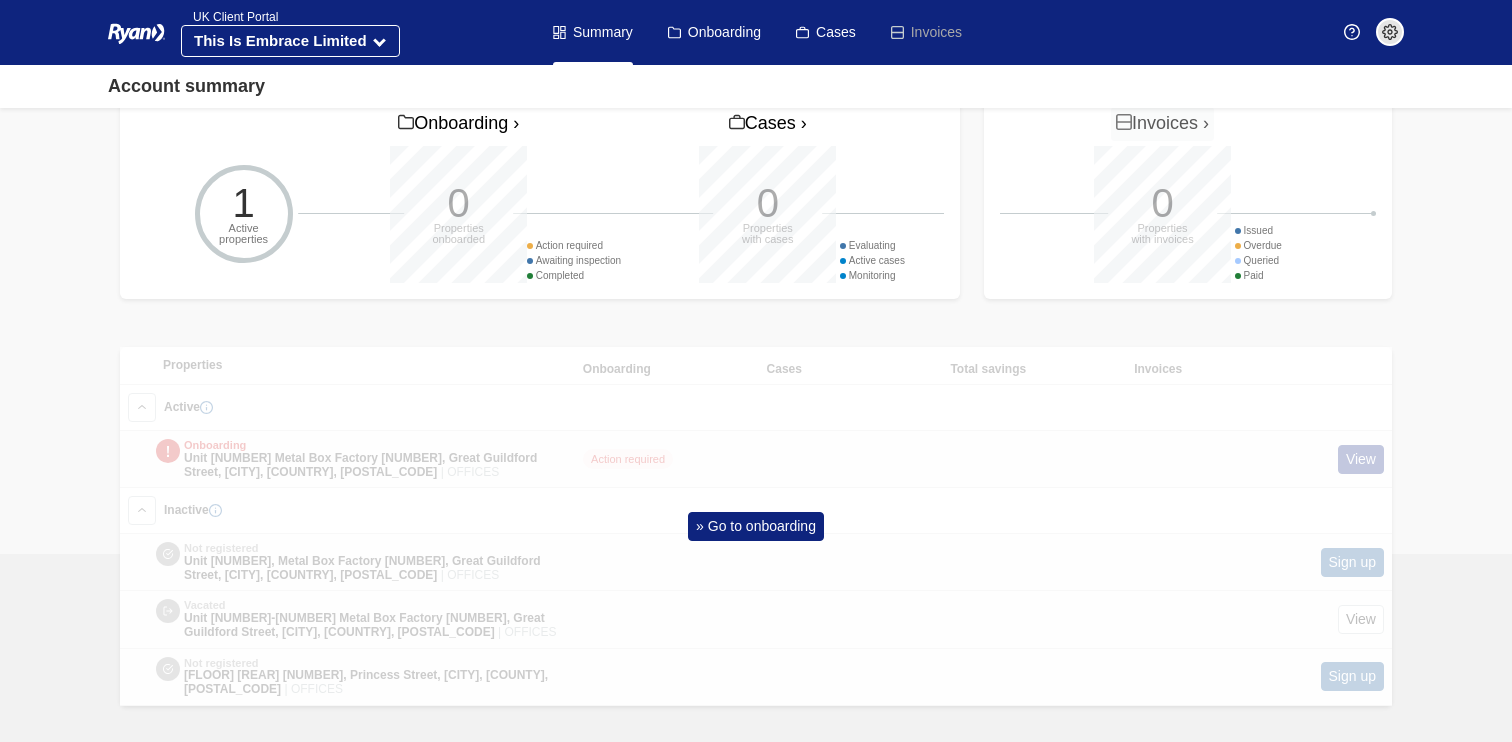 scroll, scrollTop: 555, scrollLeft: 0, axis: vertical 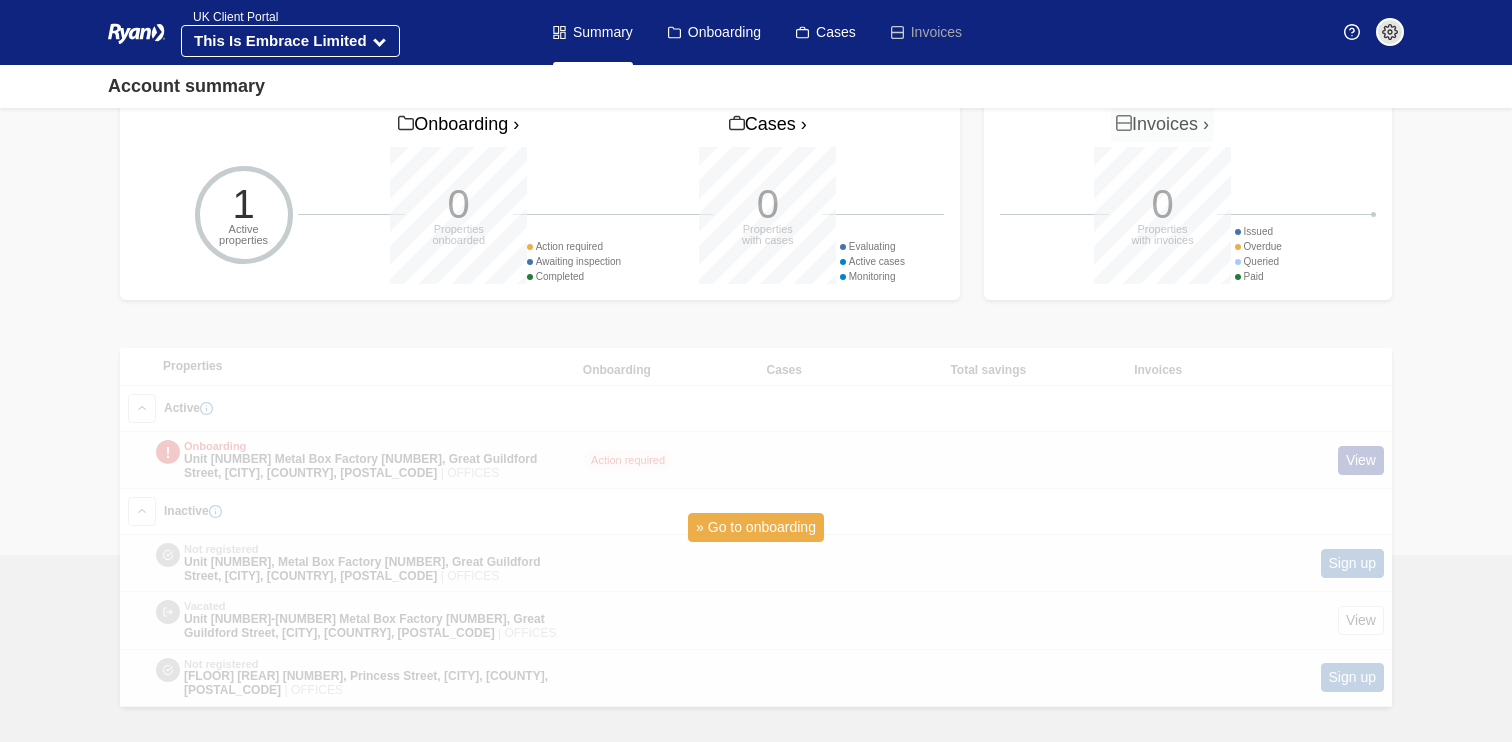 click on "» Go to onboarding" at bounding box center (756, 527) 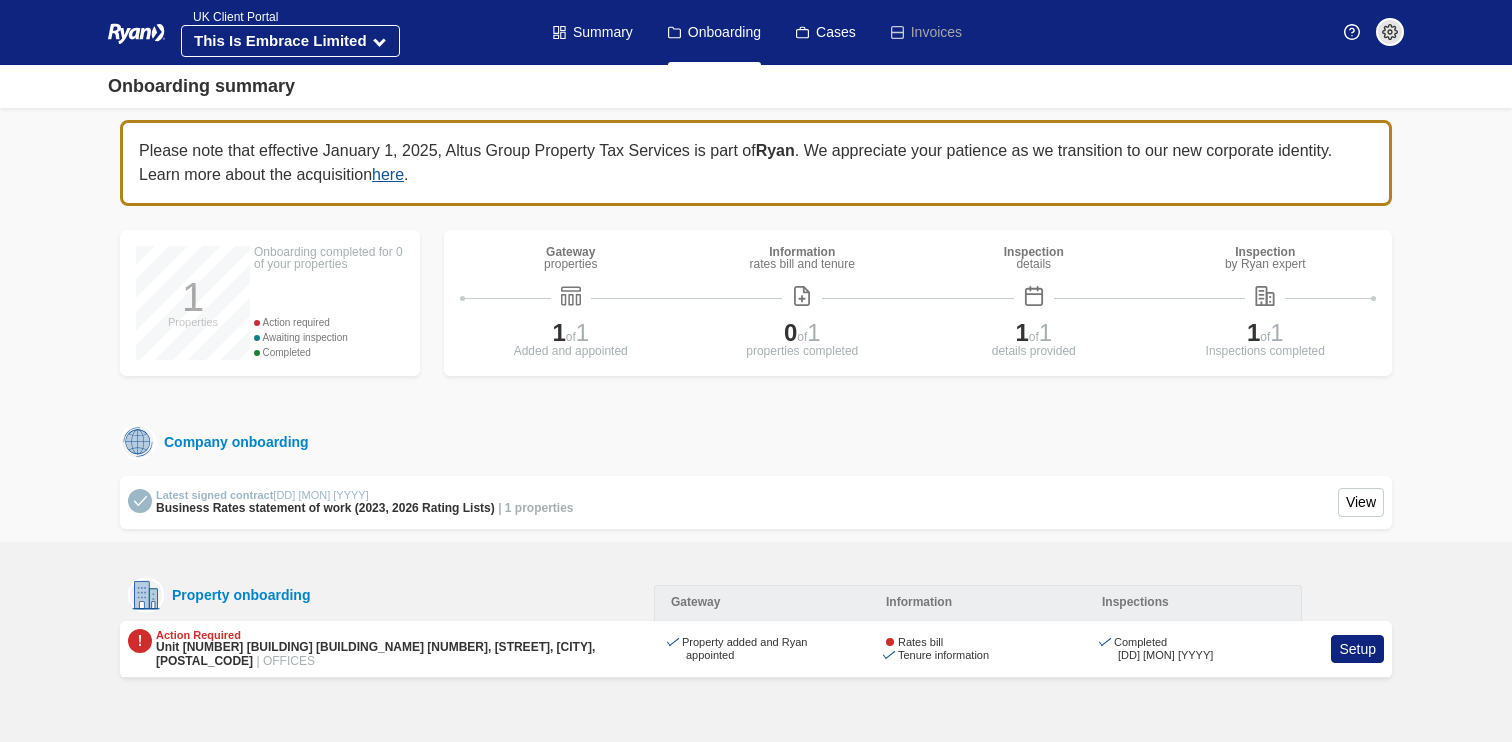 scroll, scrollTop: 0, scrollLeft: 0, axis: both 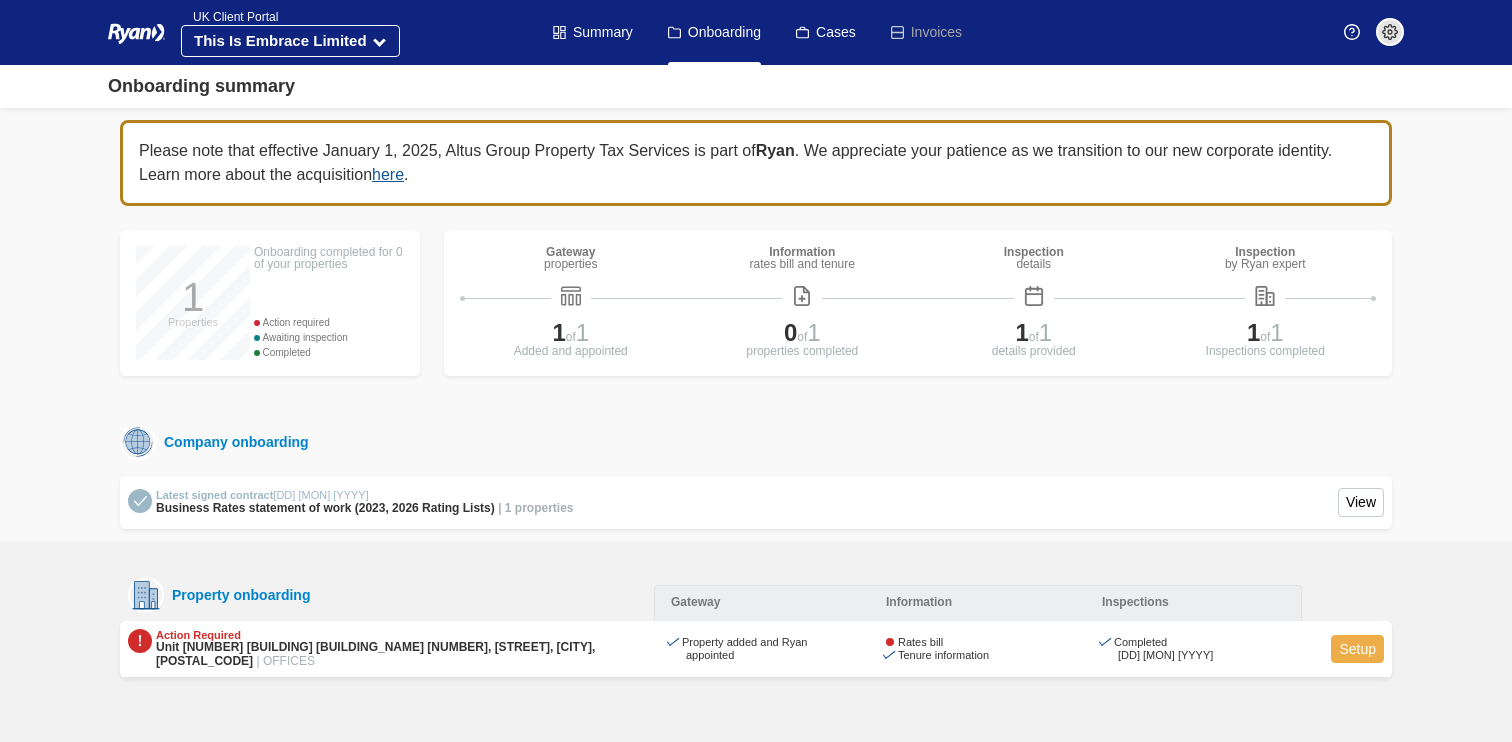 click on "Setup" at bounding box center [1357, 649] 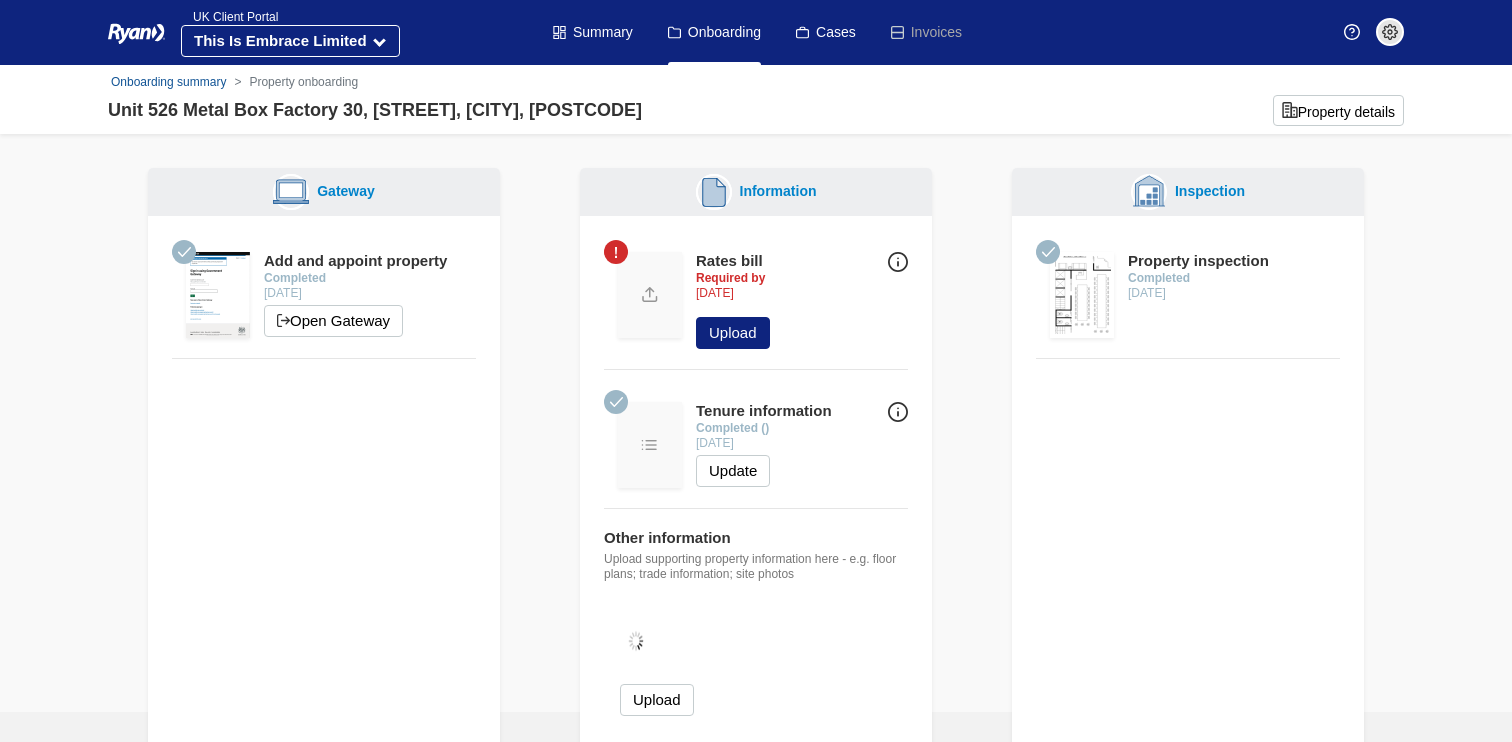 scroll, scrollTop: 0, scrollLeft: 0, axis: both 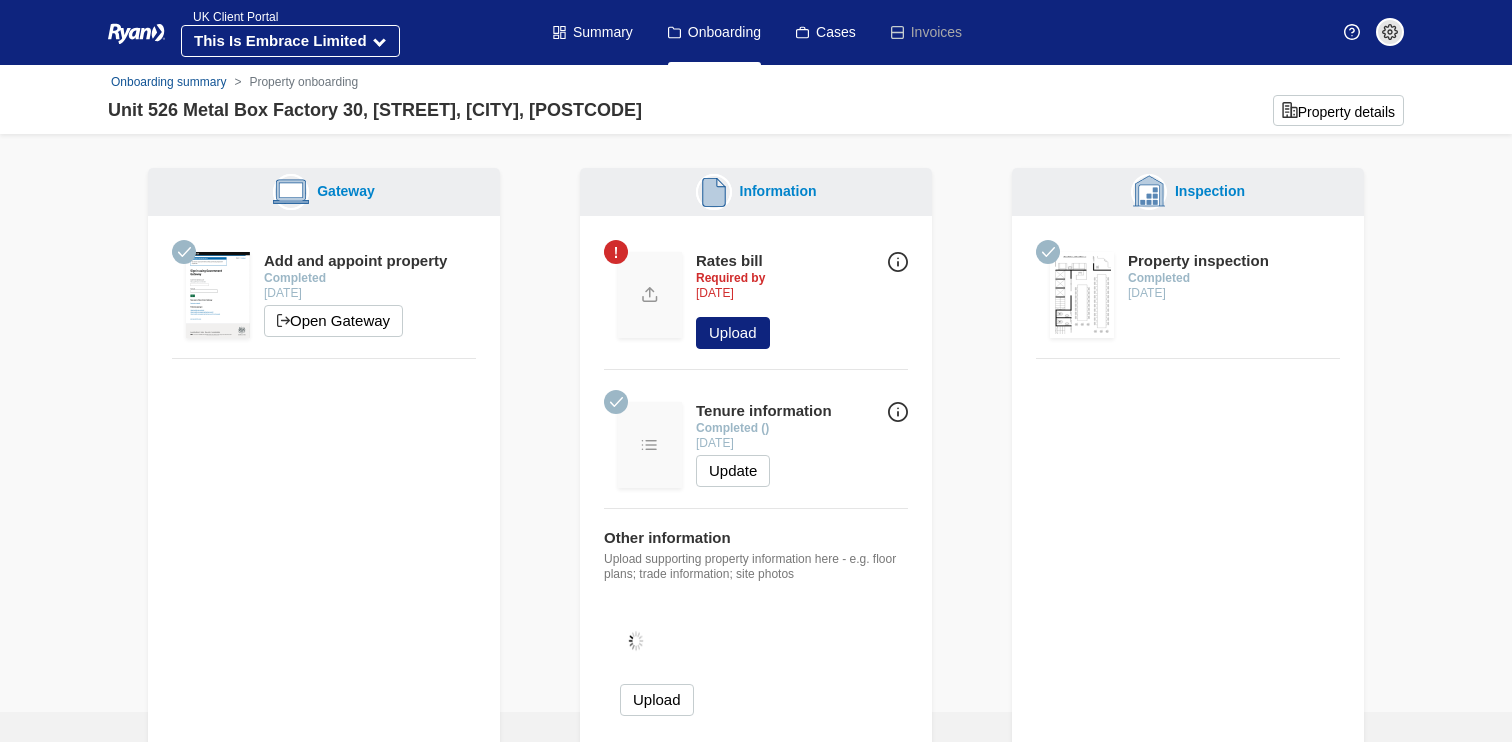 drag, startPoint x: 1076, startPoint y: 303, endPoint x: 1087, endPoint y: 303, distance: 11 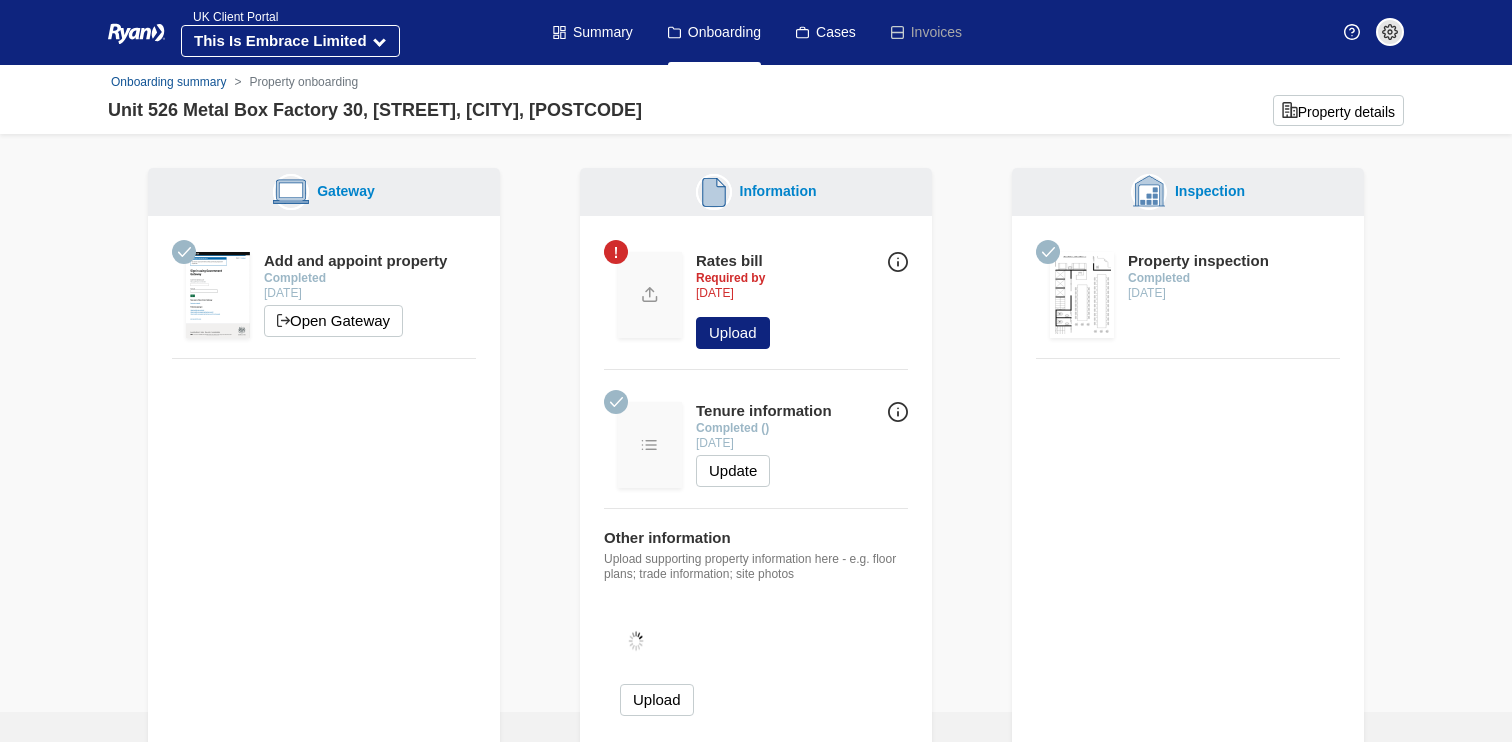 click at bounding box center [1082, 295] 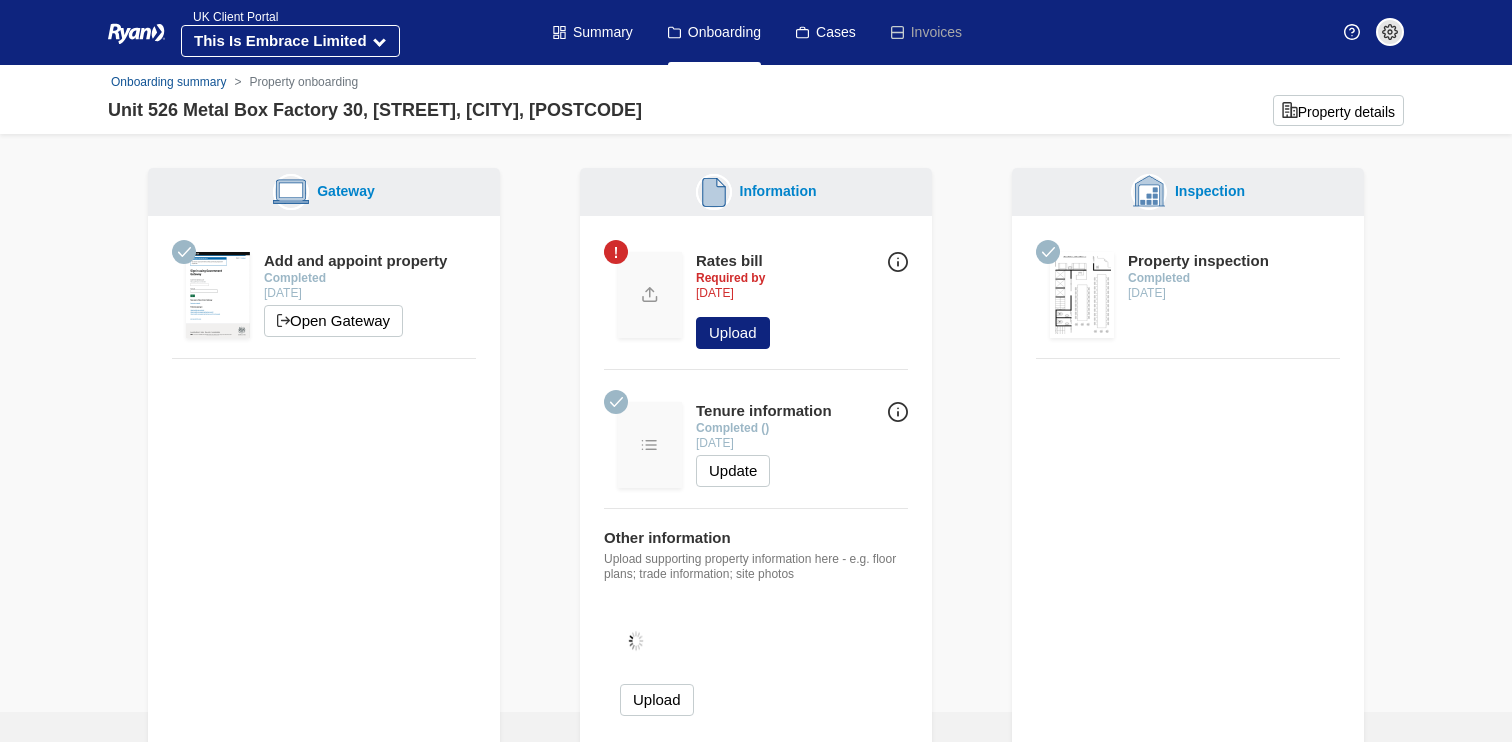 click at bounding box center [1082, 295] 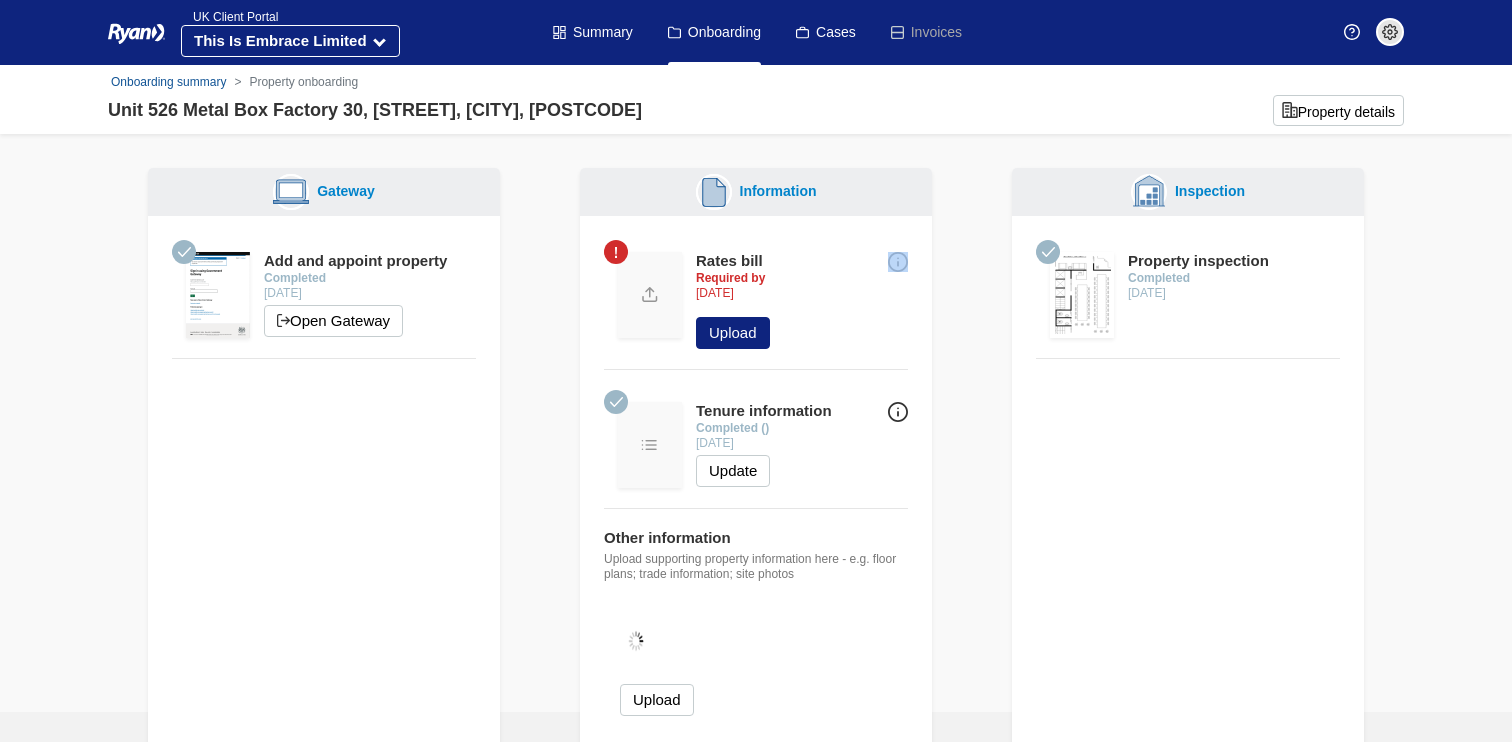 drag, startPoint x: 835, startPoint y: 273, endPoint x: 533, endPoint y: 277, distance: 302.0265 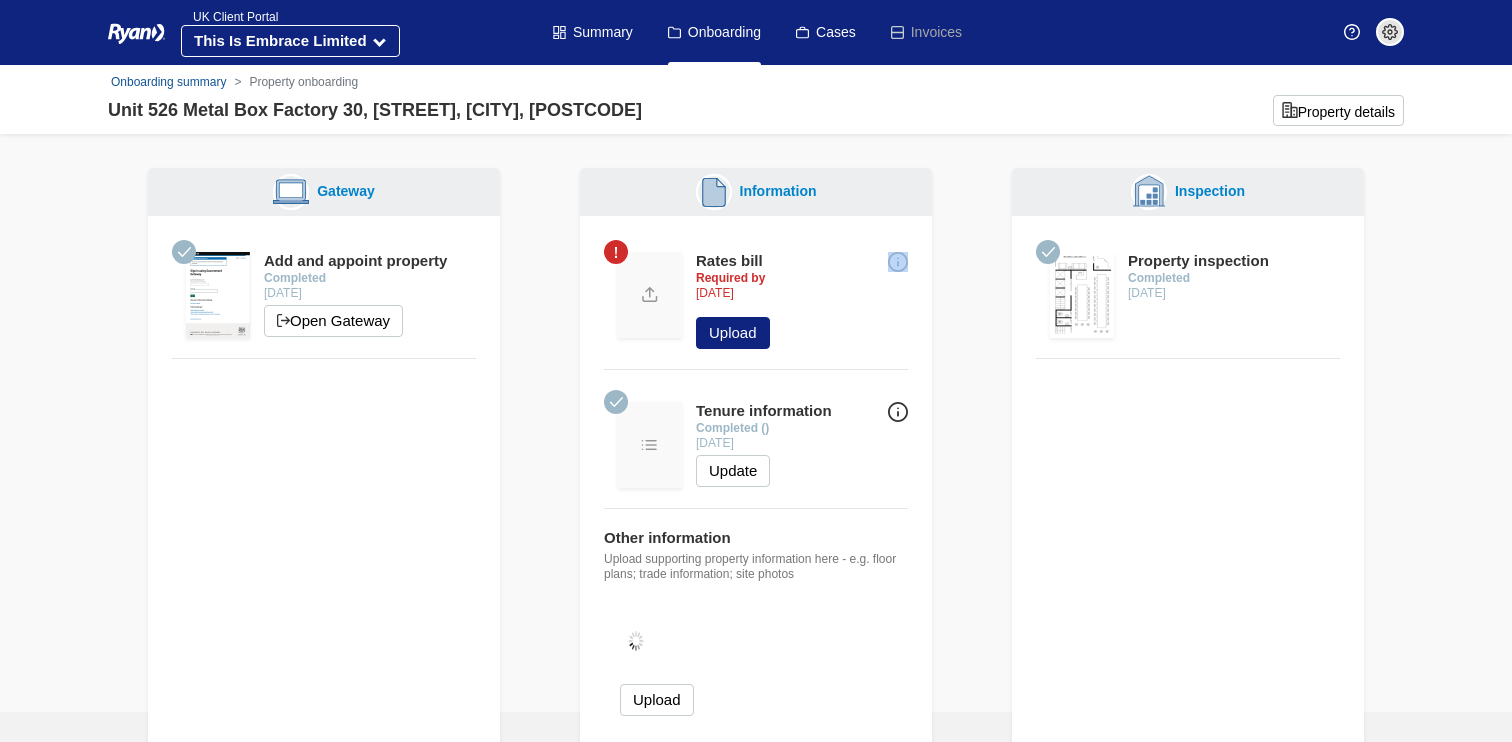 click on "Gateway
Add and appoint property
Completed
[DATE]
Open Gateway
Information
Tenure information
Tenure information is the ownership, lease and rent details for your property. This information enables us to accelerate and succeed with any potential reductions in your business rates and is essential for certain submissions to the Valuation Office’s Check Challenge and Appeal process." at bounding box center [756, 520] 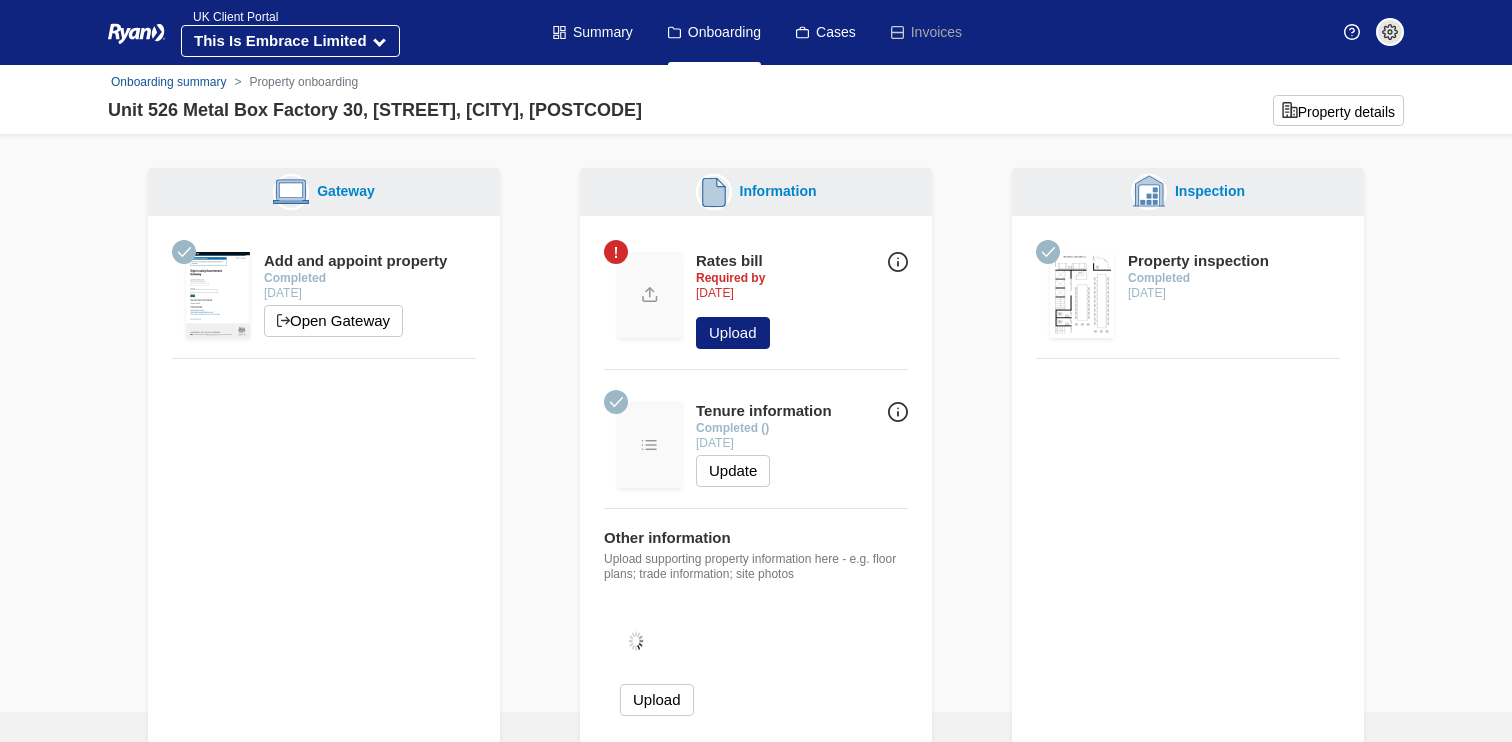 click on "Gateway
Add and appoint property
Completed
[DATE]
Open Gateway
Information
Tenure information
Tenure information is the ownership, lease and rent details for your property. This information enables us to accelerate and succeed with any potential reductions in your business rates and is essential for certain submissions to the Valuation Office’s Check Challenge and Appeal process." at bounding box center [756, 520] 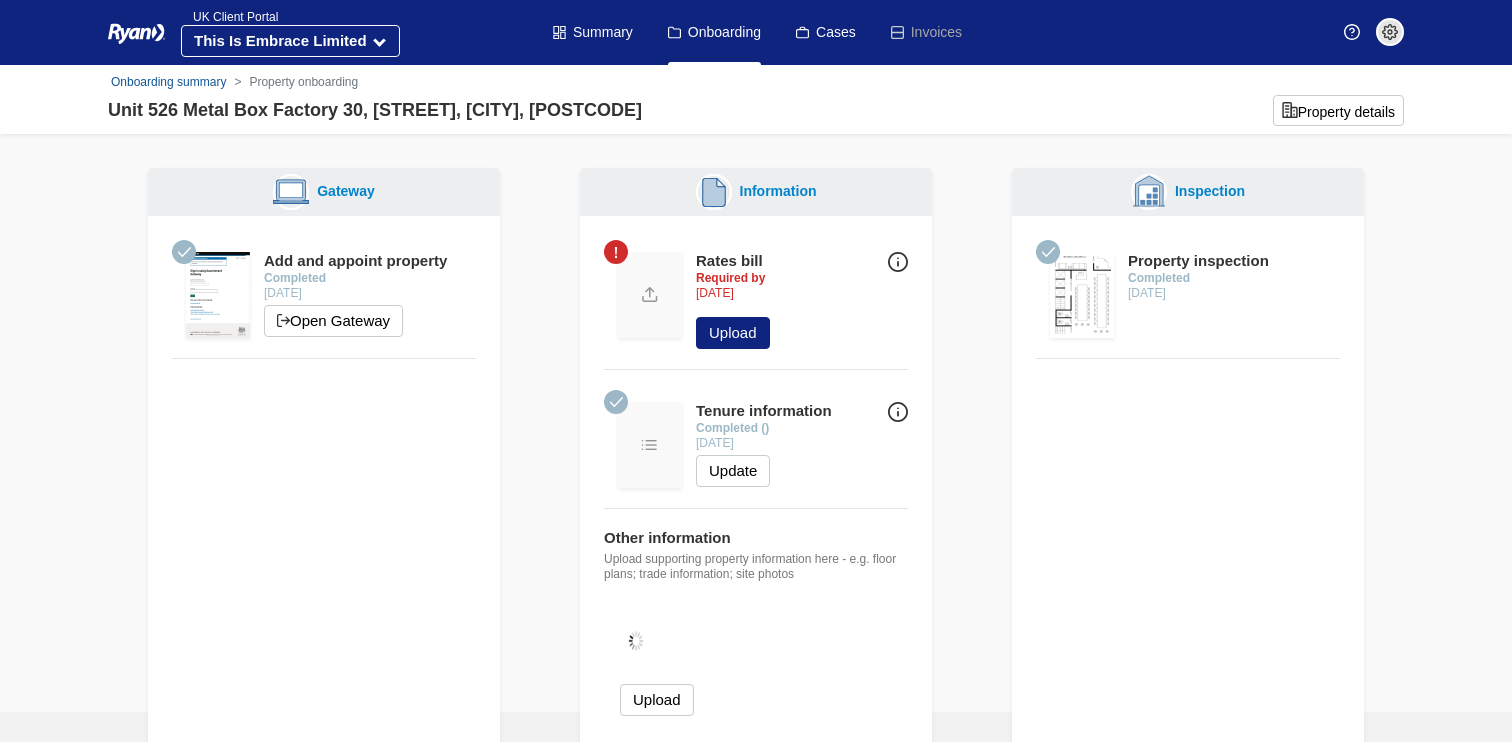 scroll, scrollTop: 0, scrollLeft: 0, axis: both 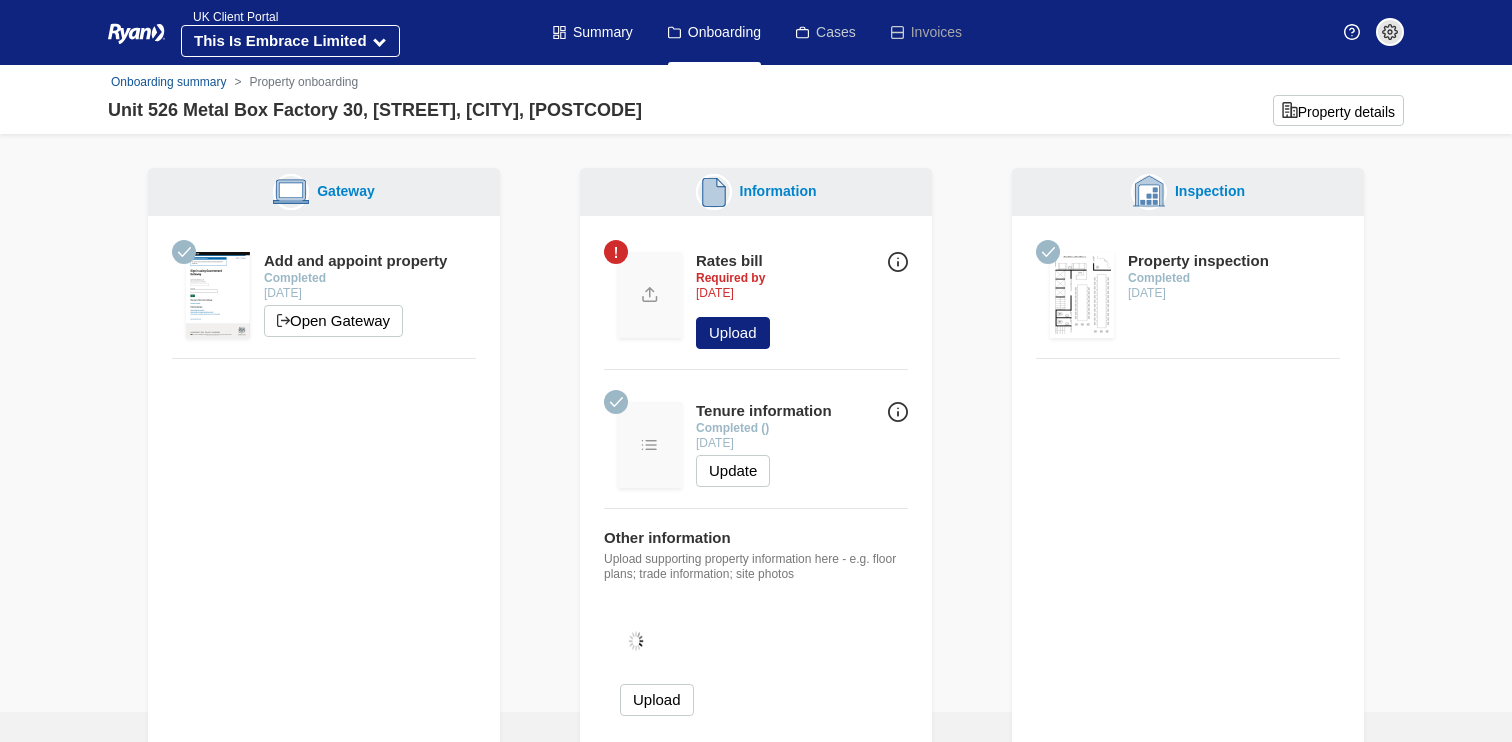 click on "Cases" at bounding box center (826, 32) 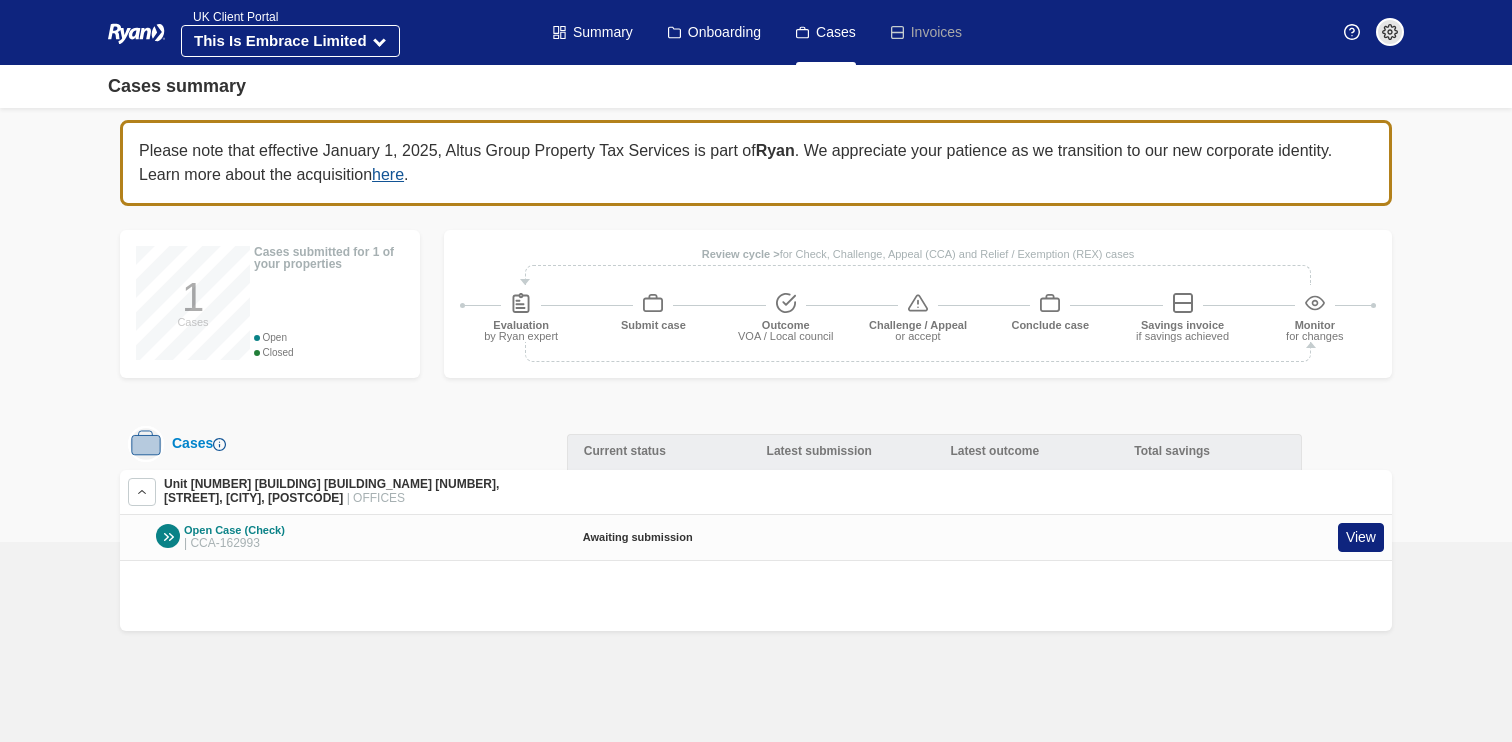 scroll, scrollTop: 48, scrollLeft: 0, axis: vertical 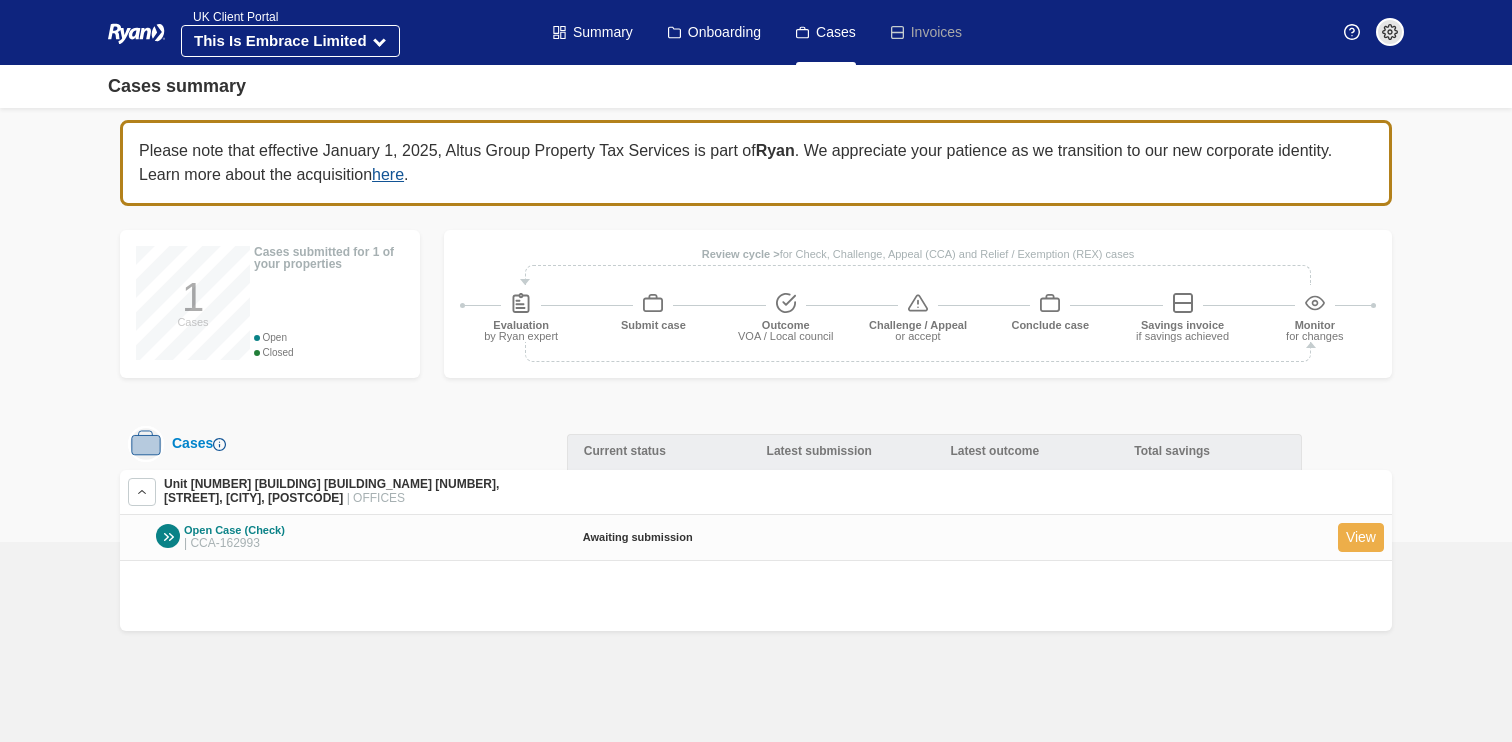 click on "View" at bounding box center [1361, 537] 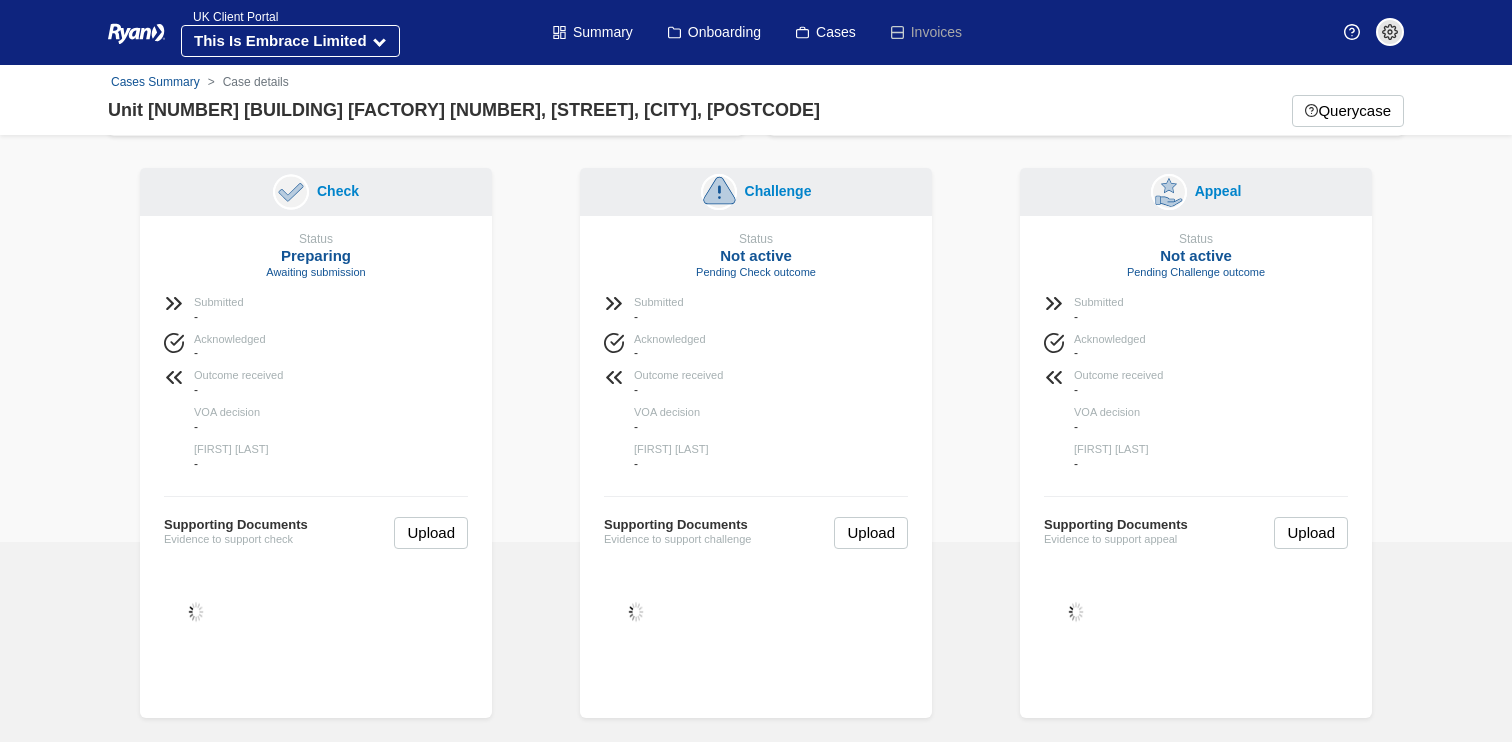 scroll, scrollTop: 78, scrollLeft: 0, axis: vertical 